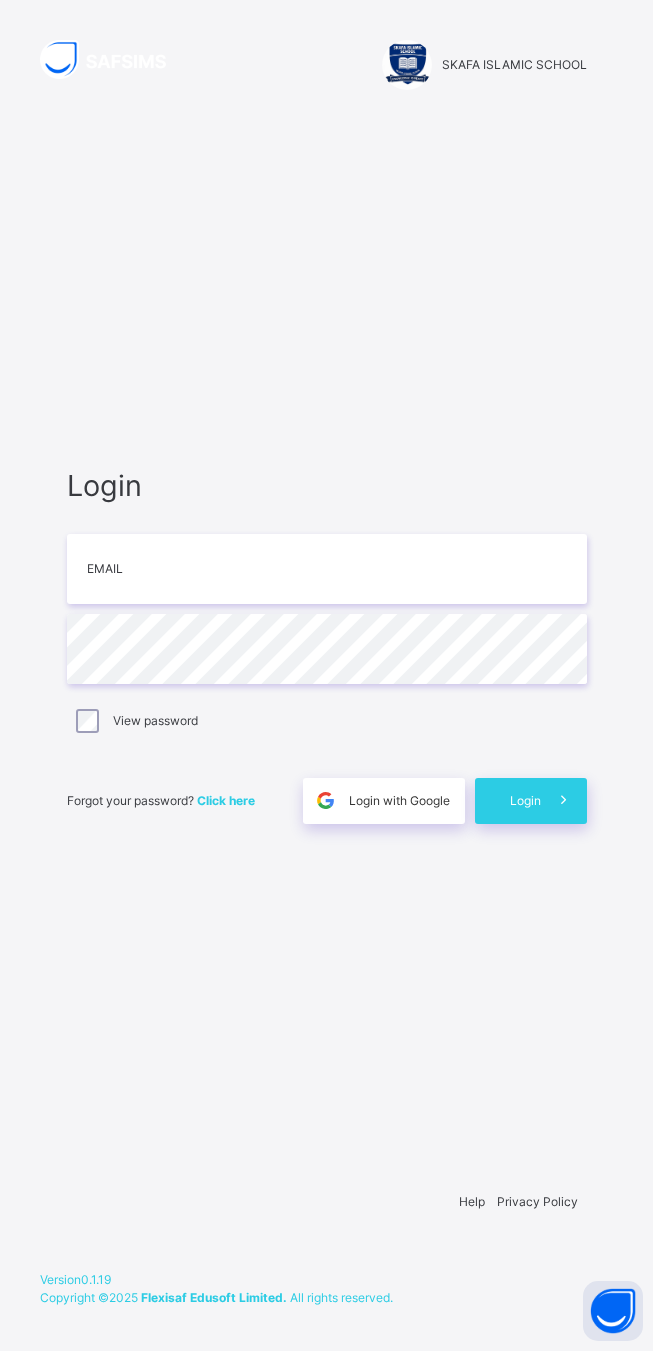 scroll, scrollTop: 0, scrollLeft: 0, axis: both 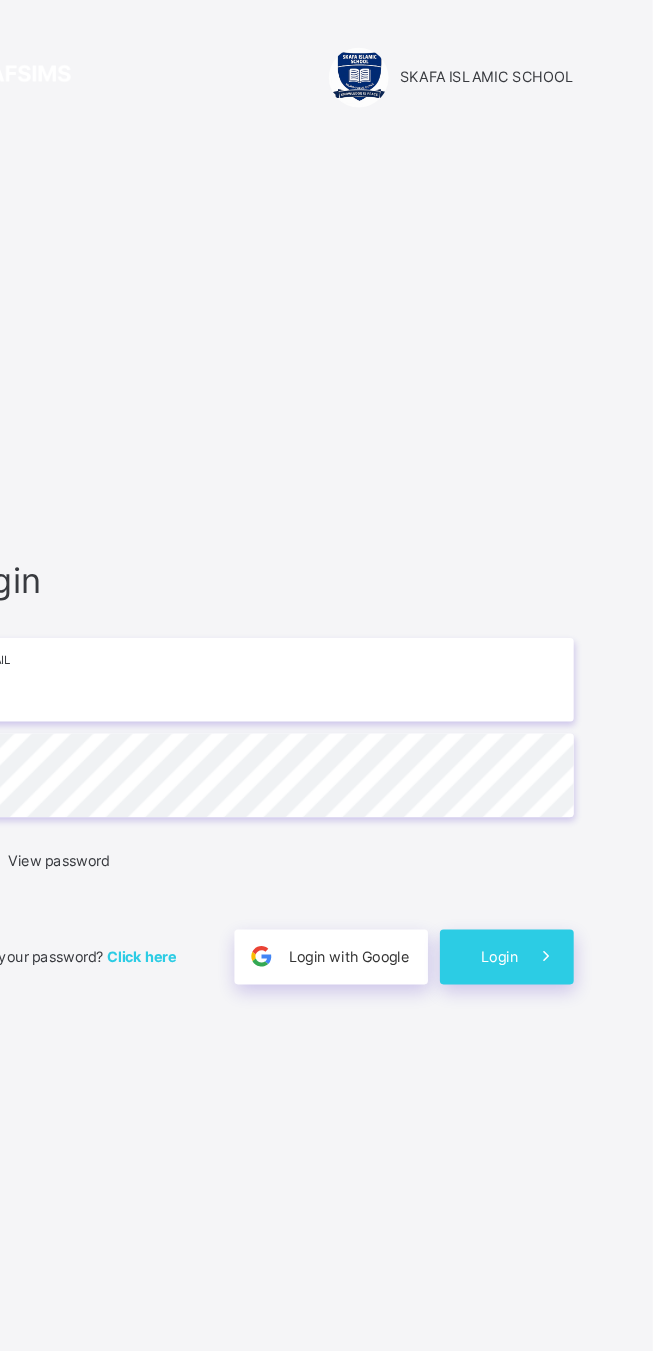 click at bounding box center (327, 569) 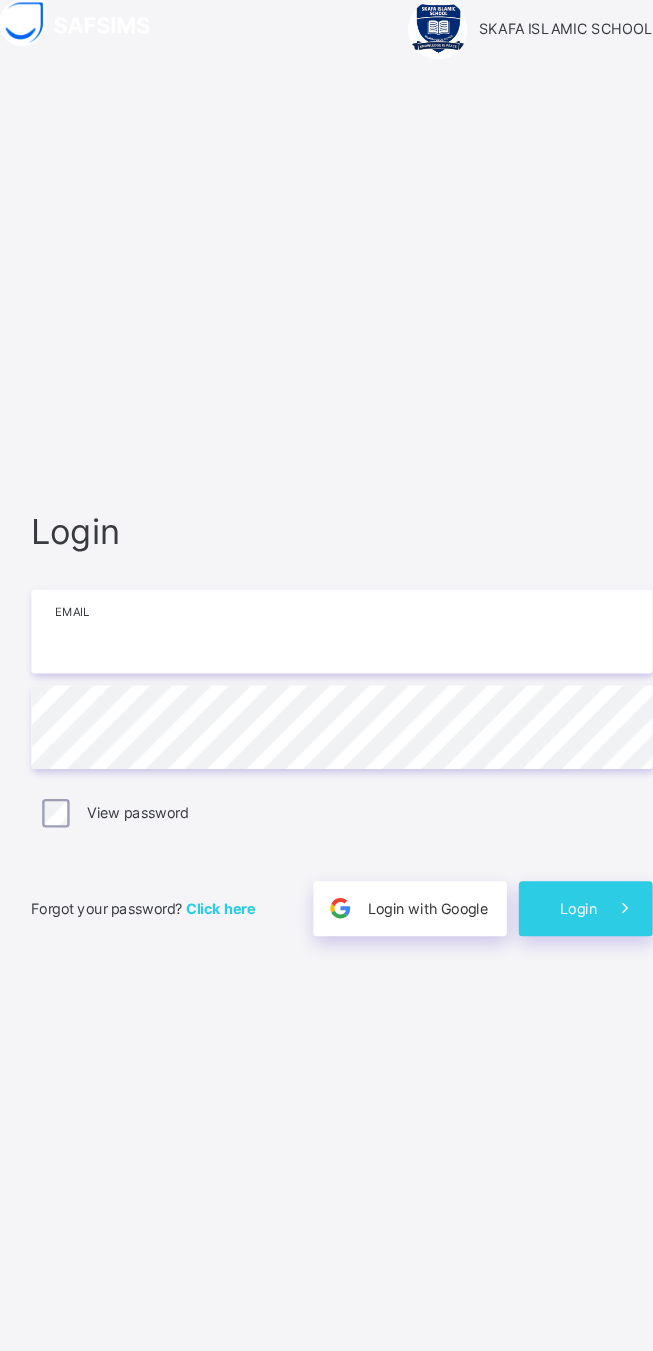 click at bounding box center [327, 569] 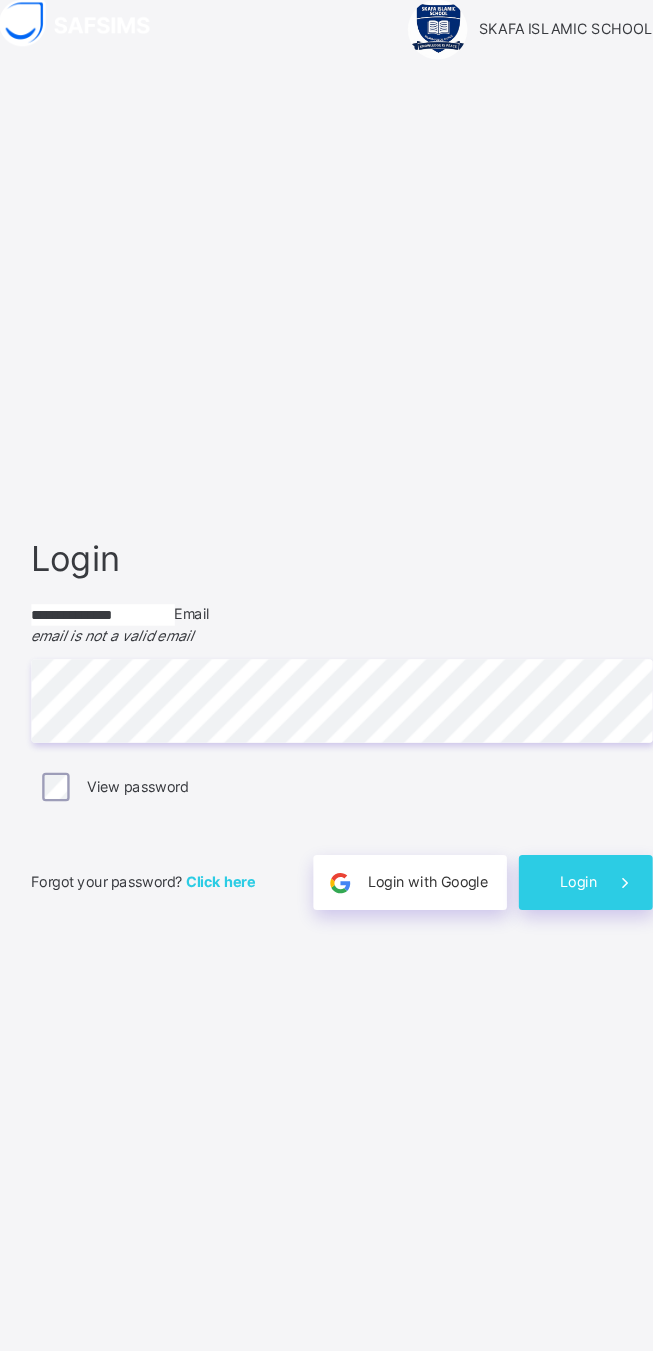 click on "email is not a valid email" at bounding box center (135, 572) 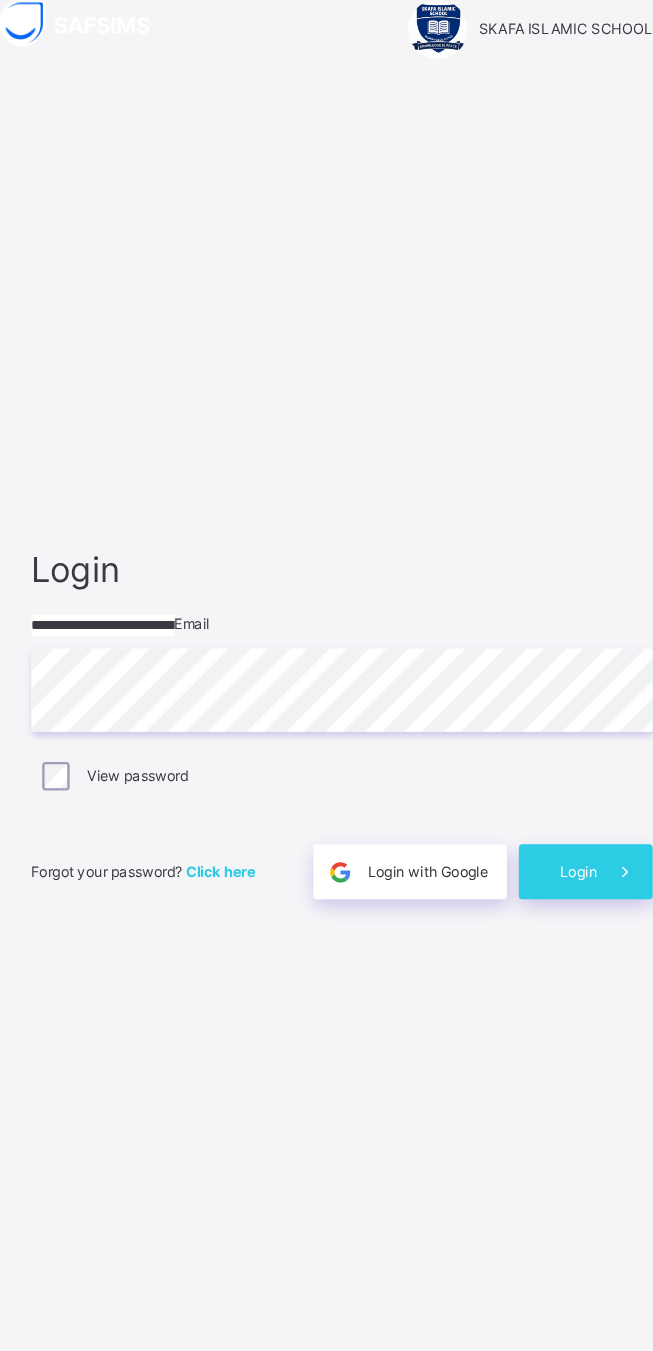 type on "**********" 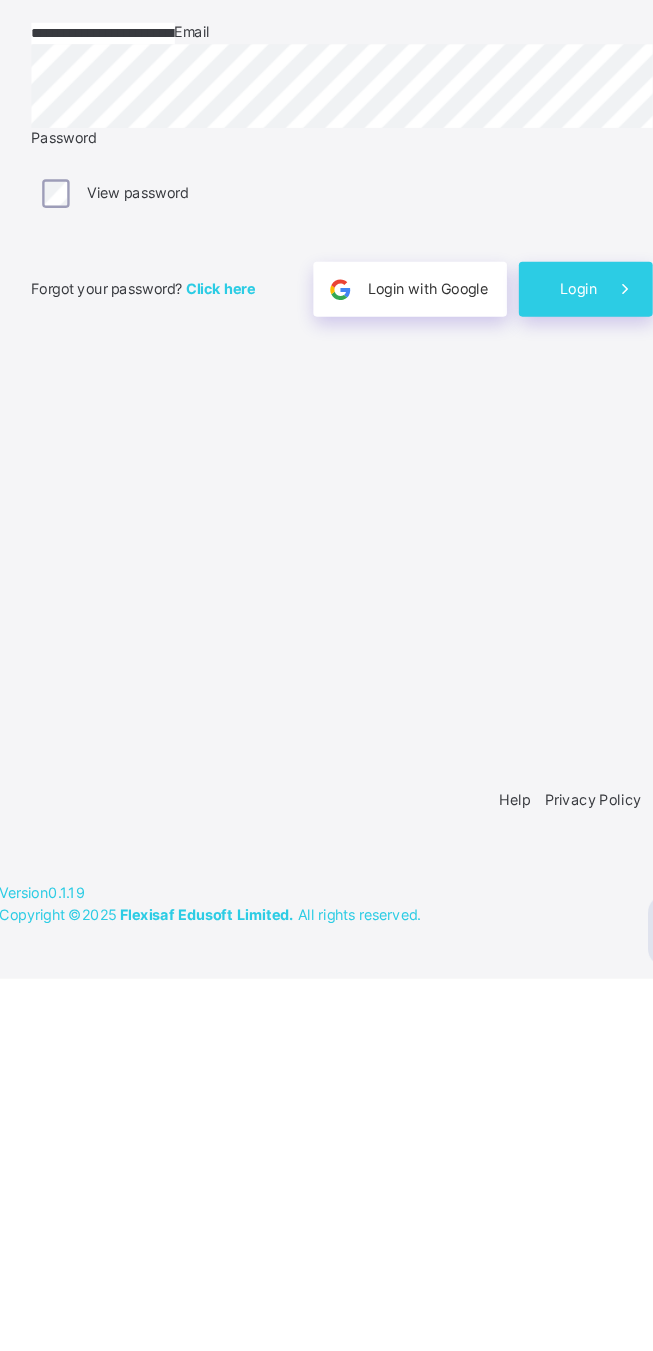 click on "Login" at bounding box center [525, 774] 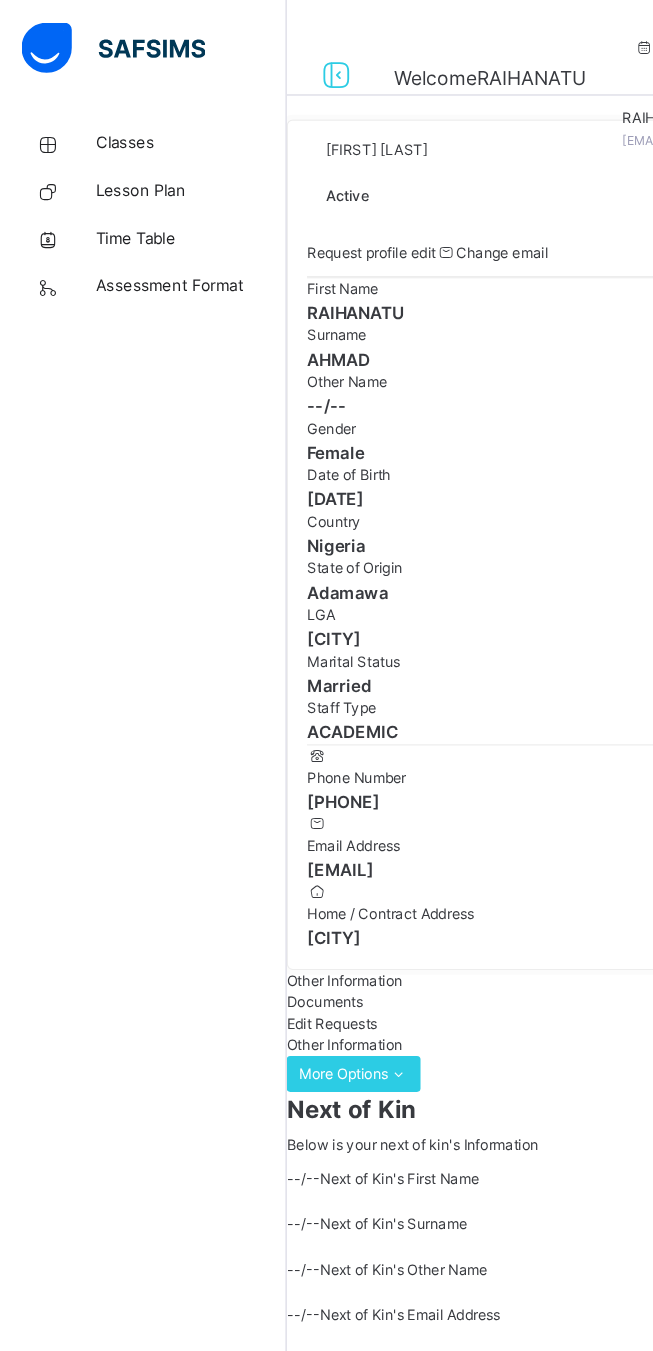 click on "Classes" at bounding box center (160, 120) 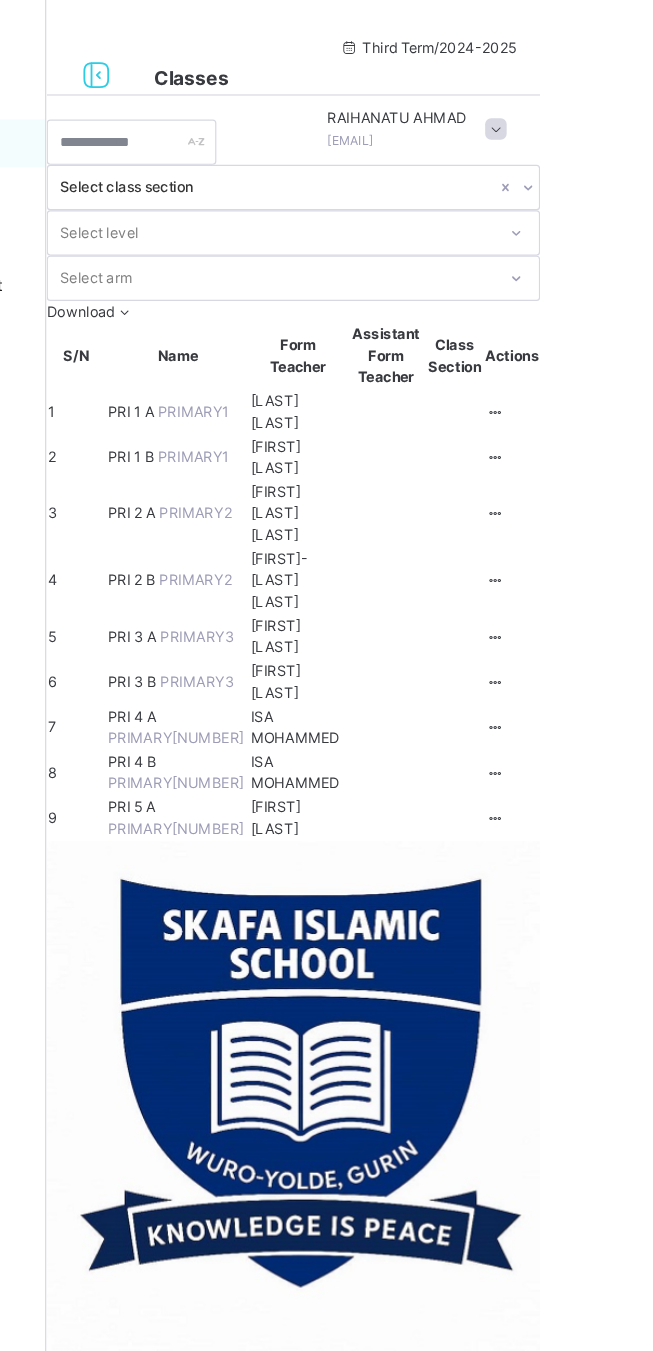 click on "PRI [NUMBER] [LETTER]" at bounding box center (312, 344) 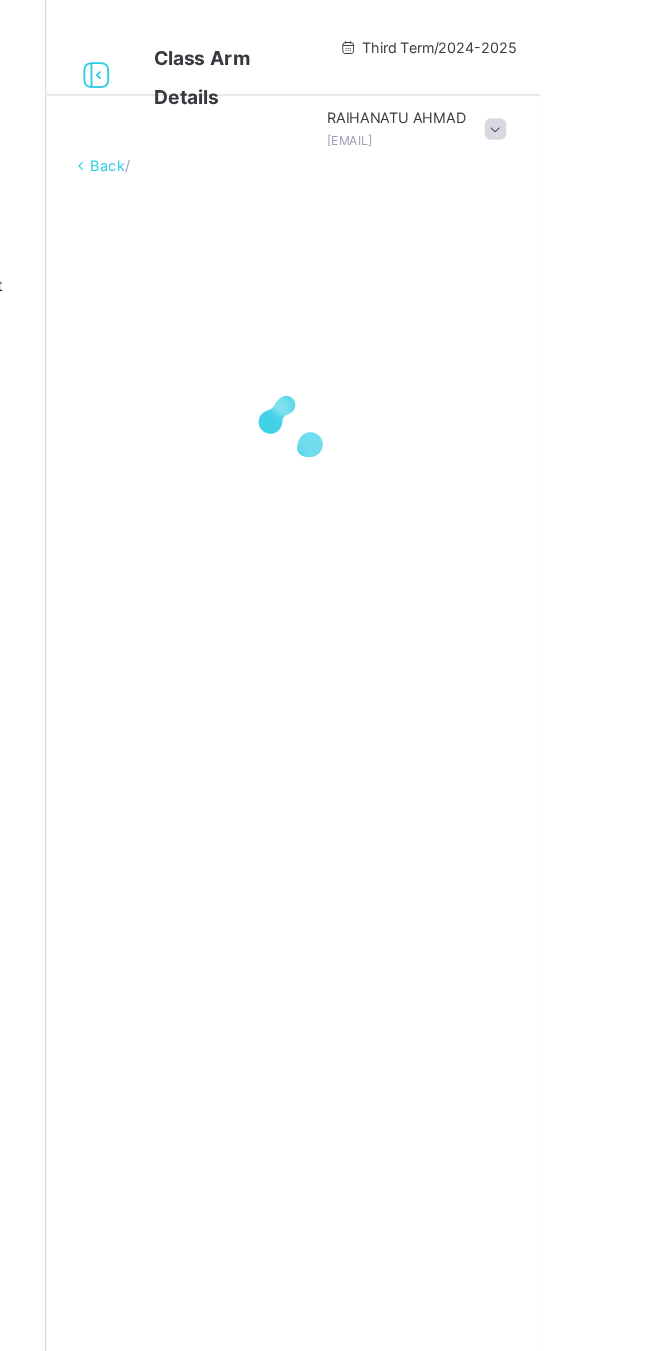 scroll, scrollTop: 0, scrollLeft: 0, axis: both 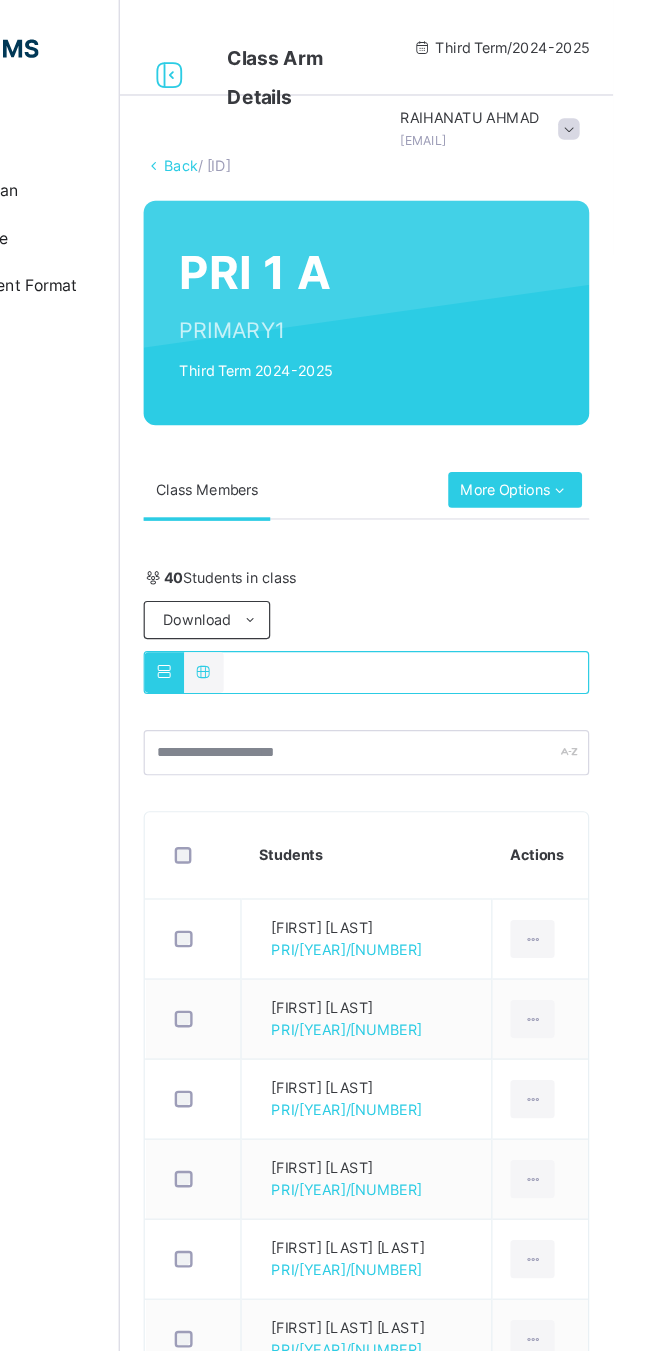 click on "More Options" at bounding box center (571, 410) 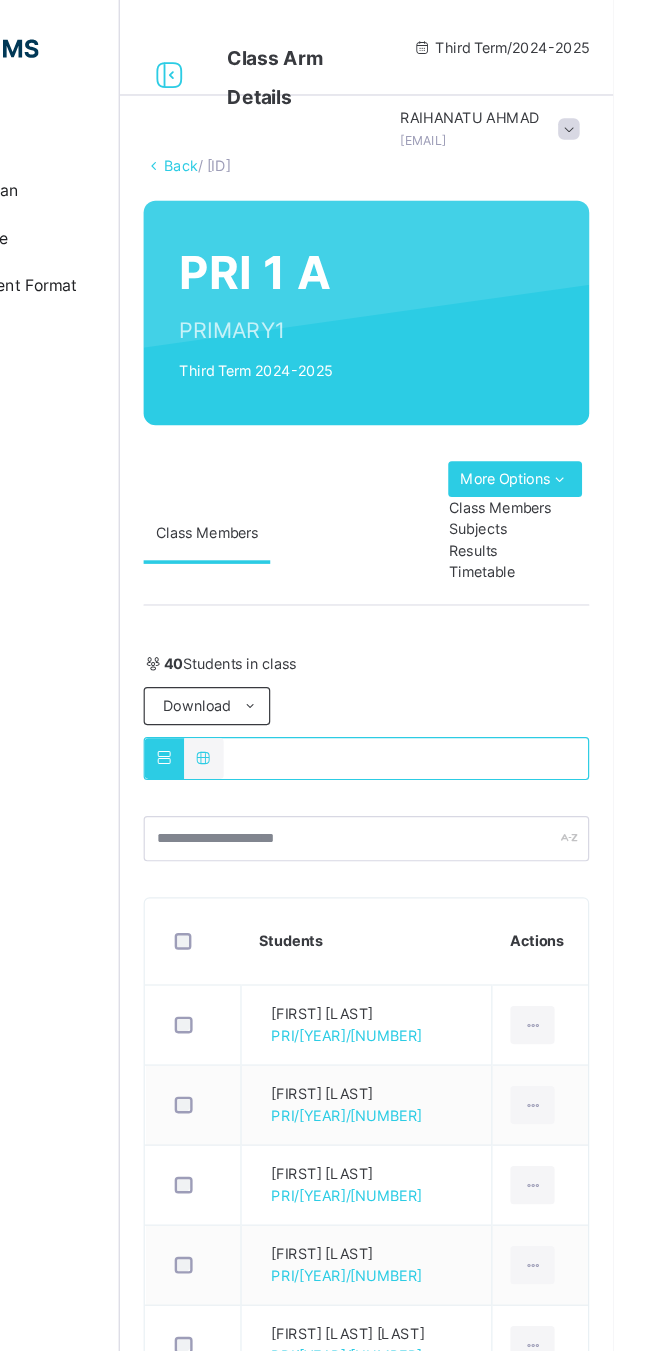 click on "Subjects" at bounding box center [571, 443] 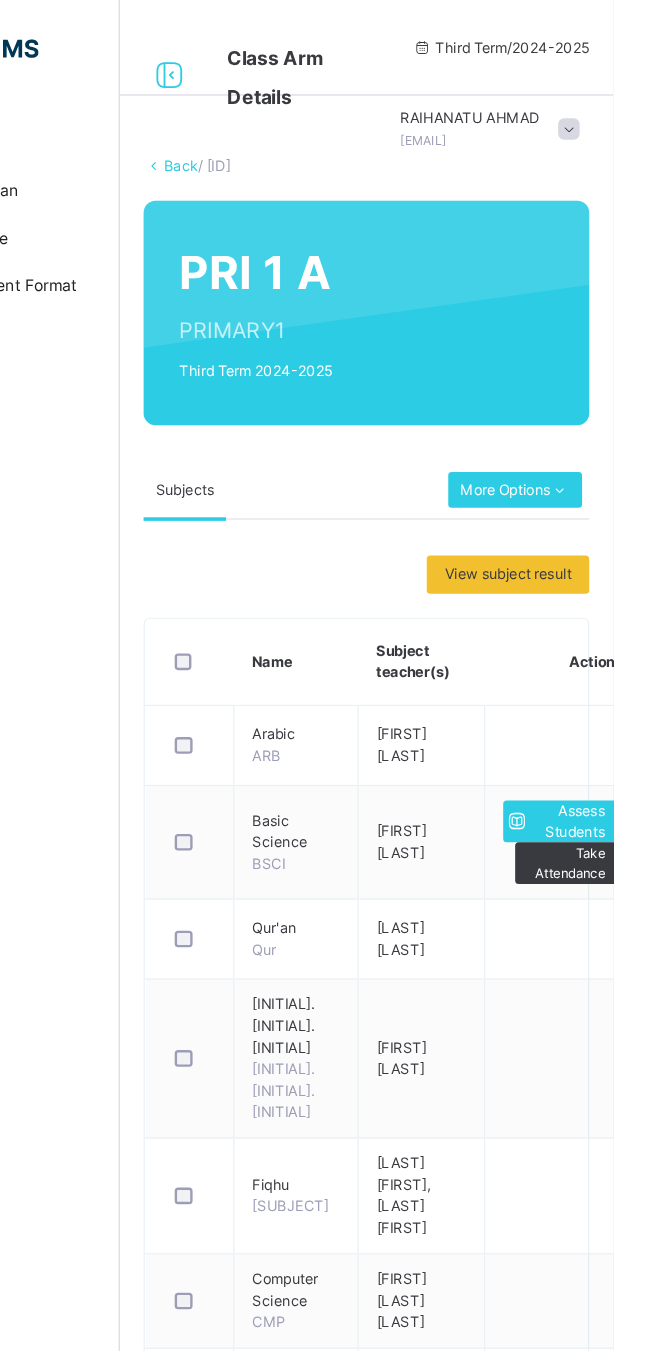 click on "Assess Students" at bounding box center [615, 688] 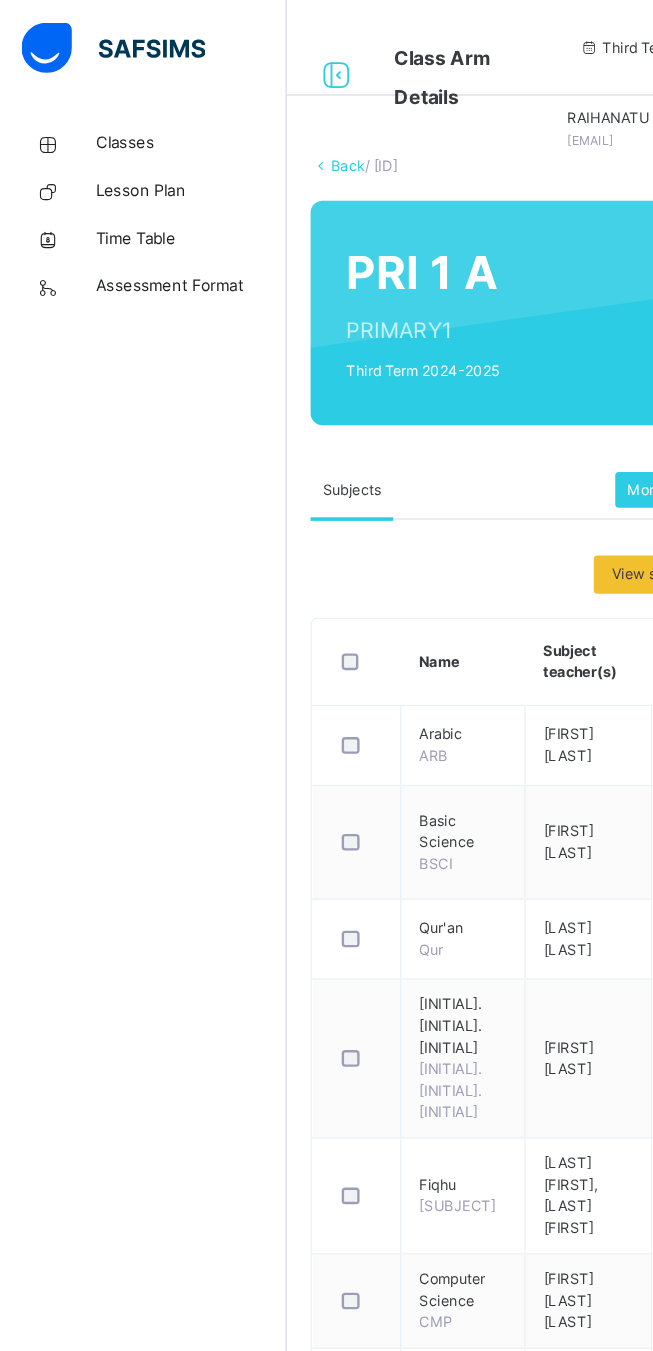 scroll, scrollTop: 0, scrollLeft: 0, axis: both 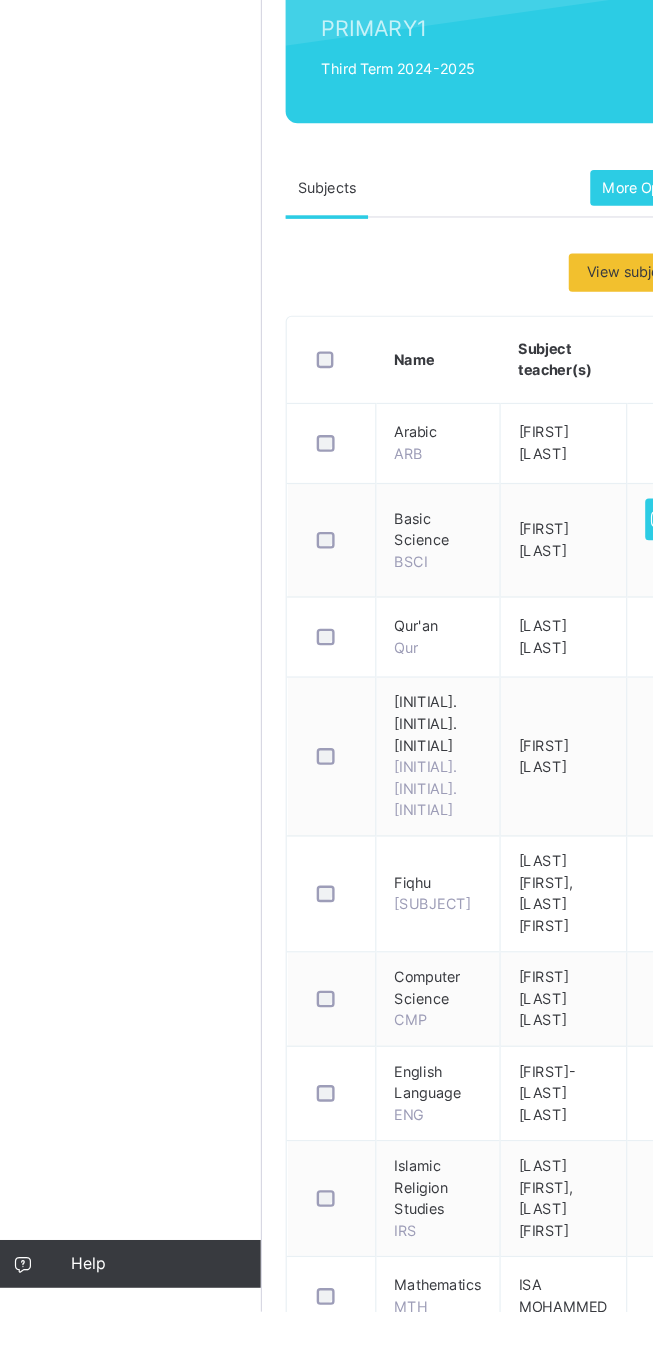 type on "**" 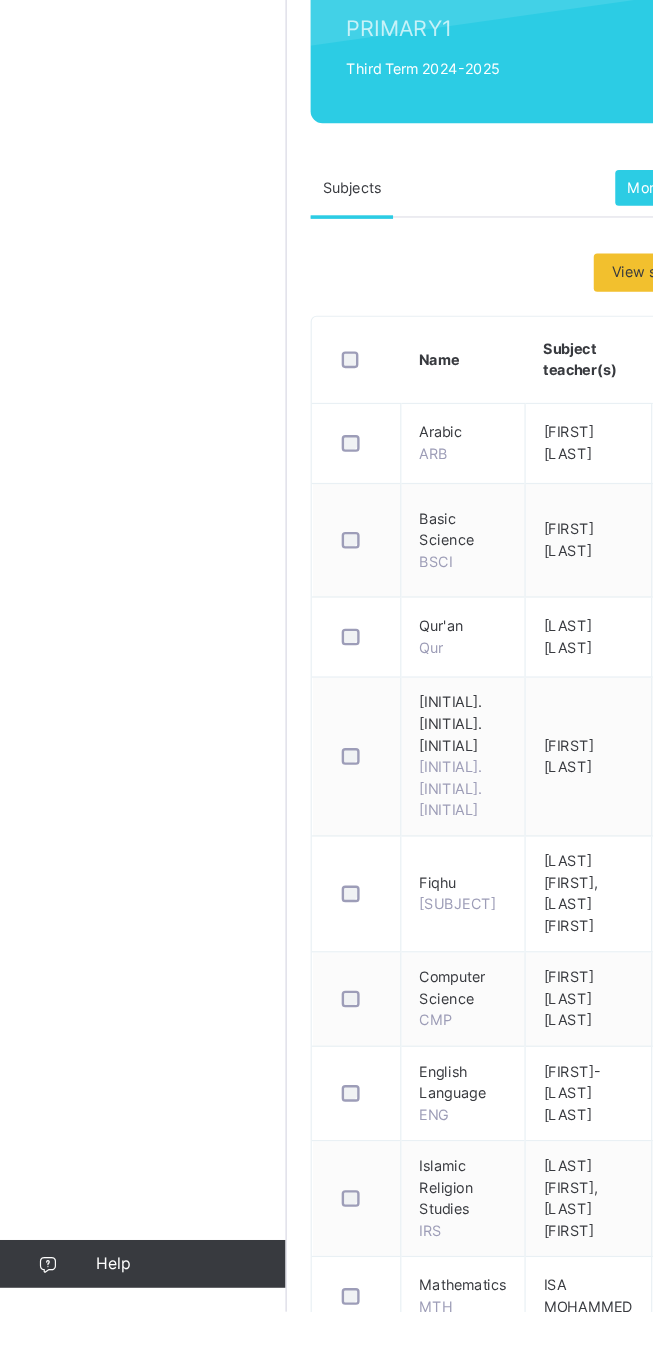 type on "**" 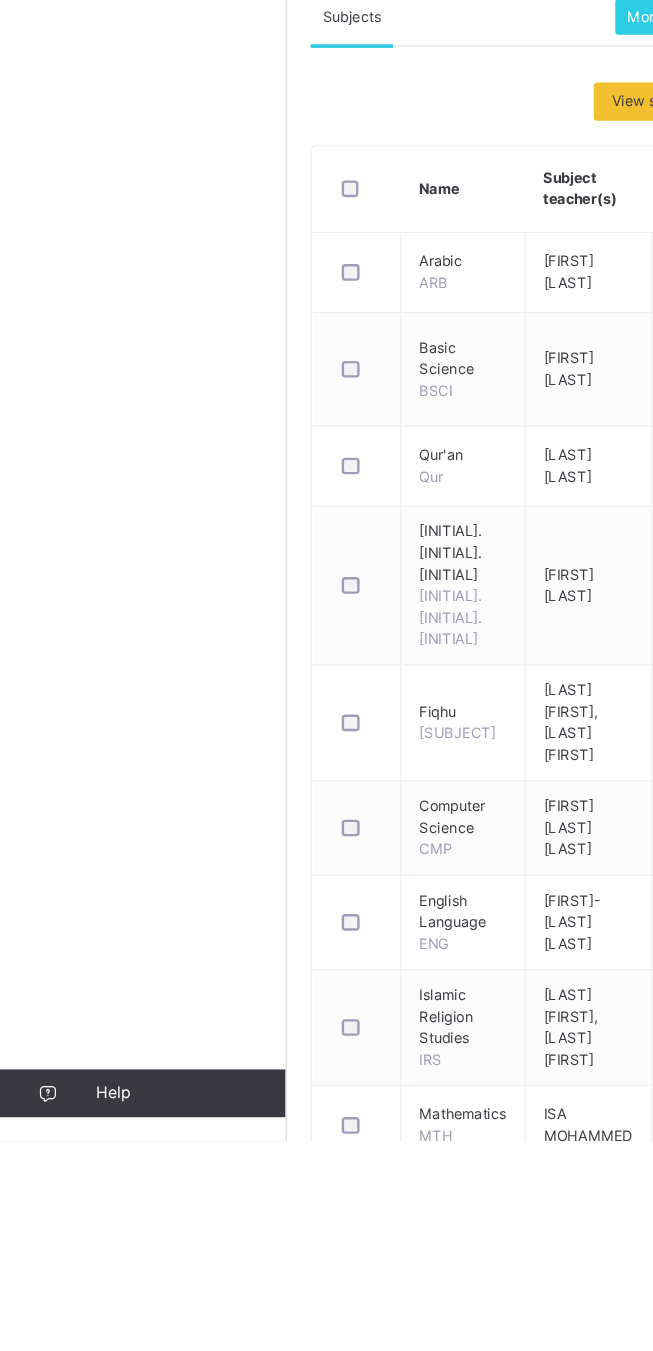 type on "**" 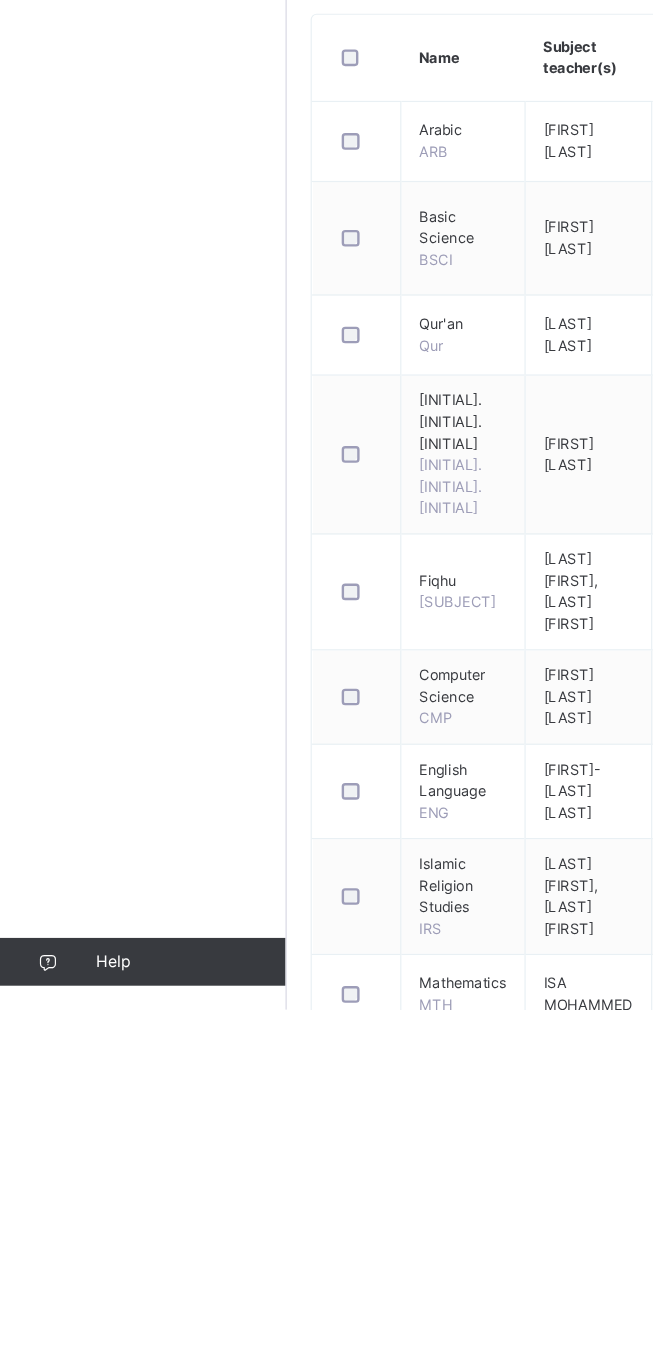 scroll, scrollTop: 2028, scrollLeft: 0, axis: vertical 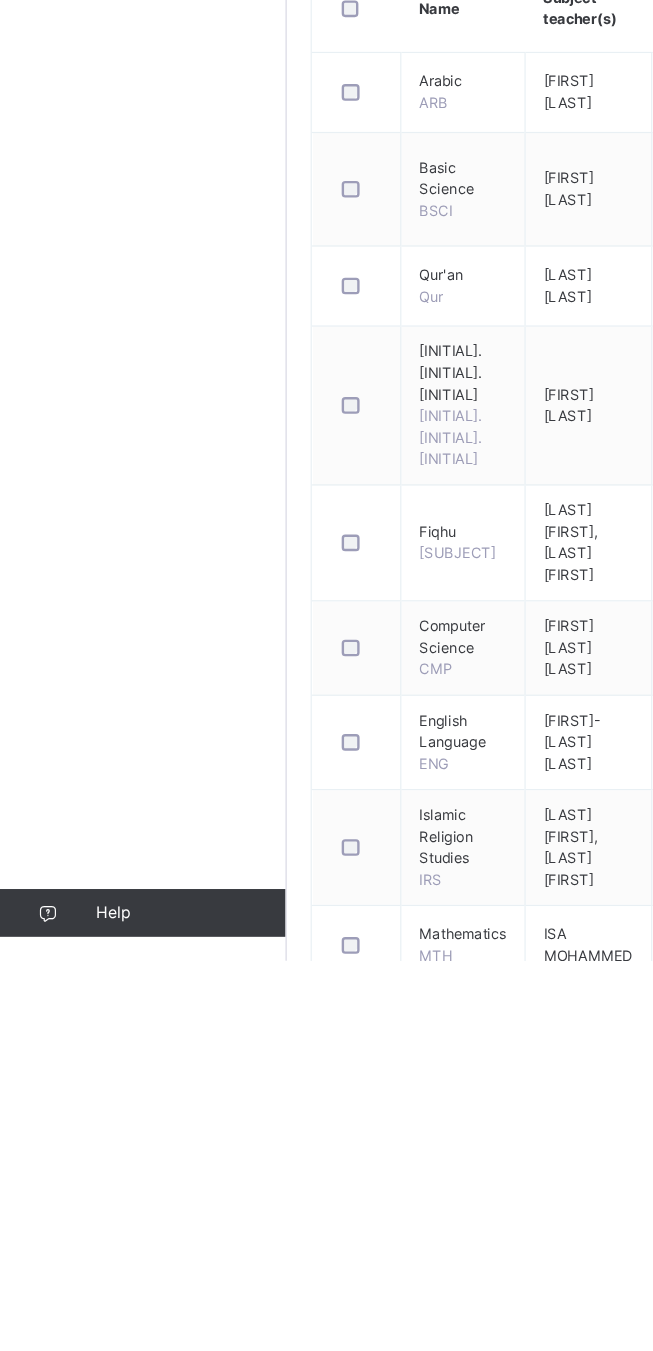 type on "*" 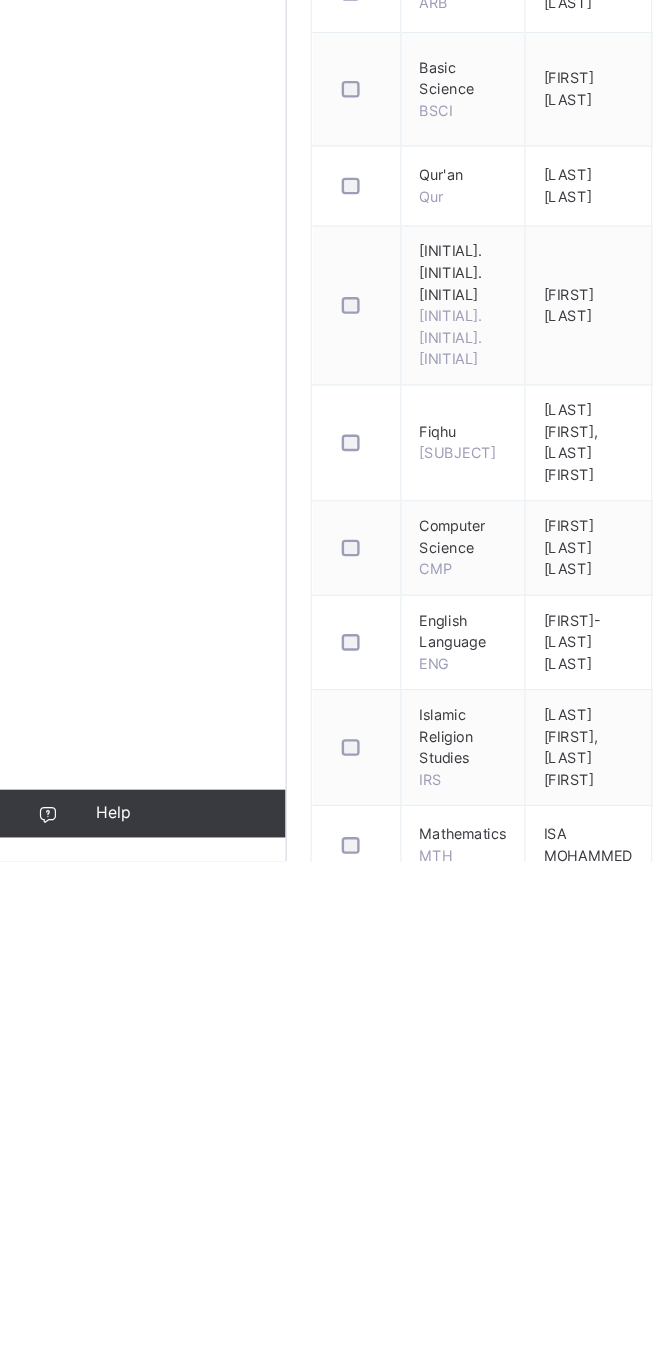 type on "**" 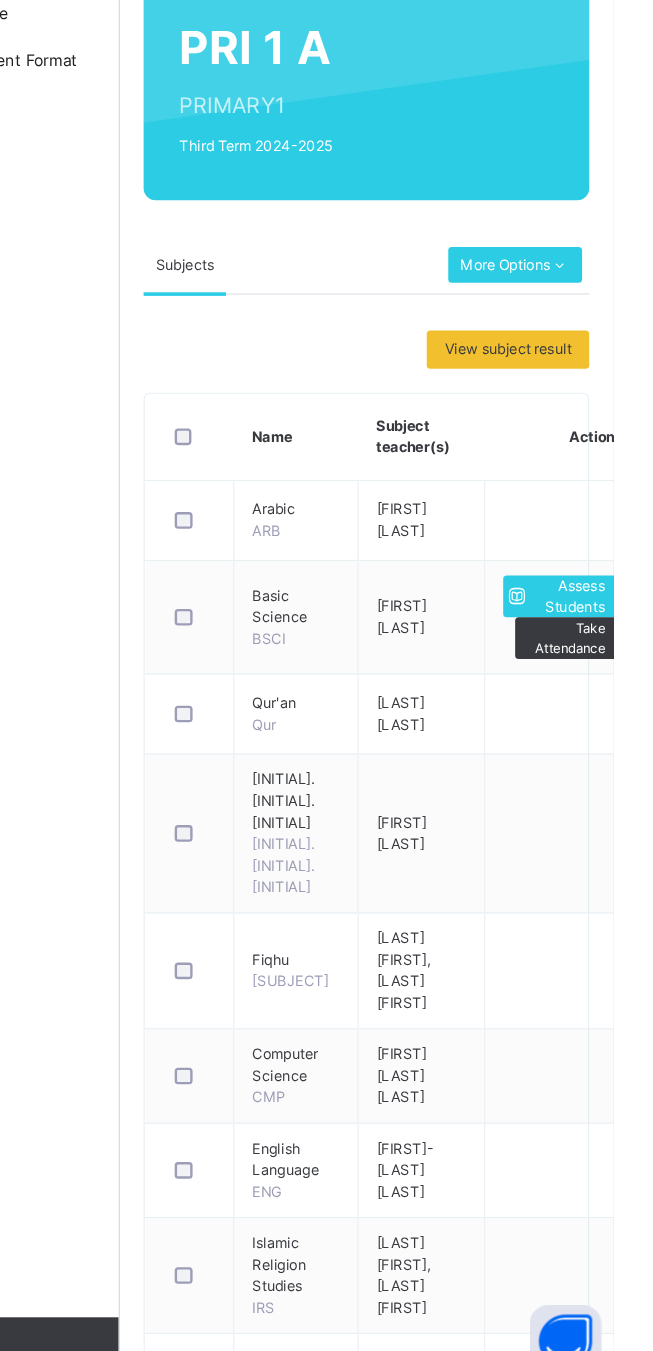 type on "*" 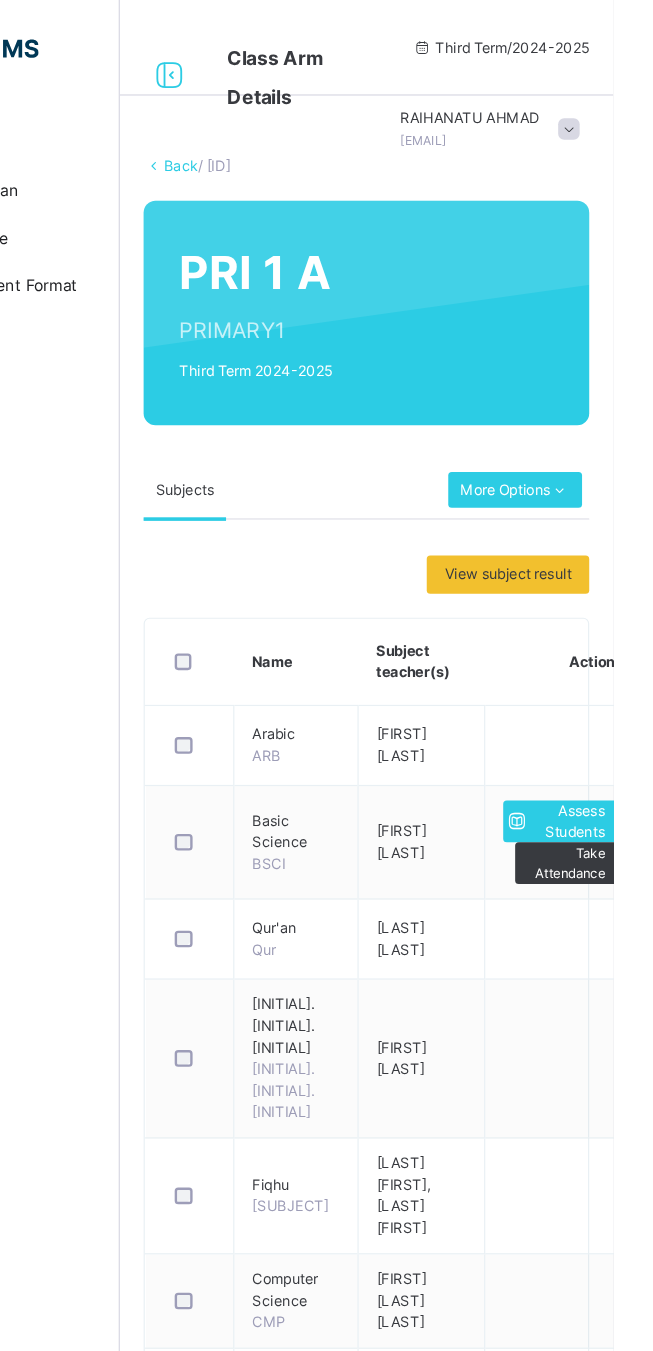type on "**" 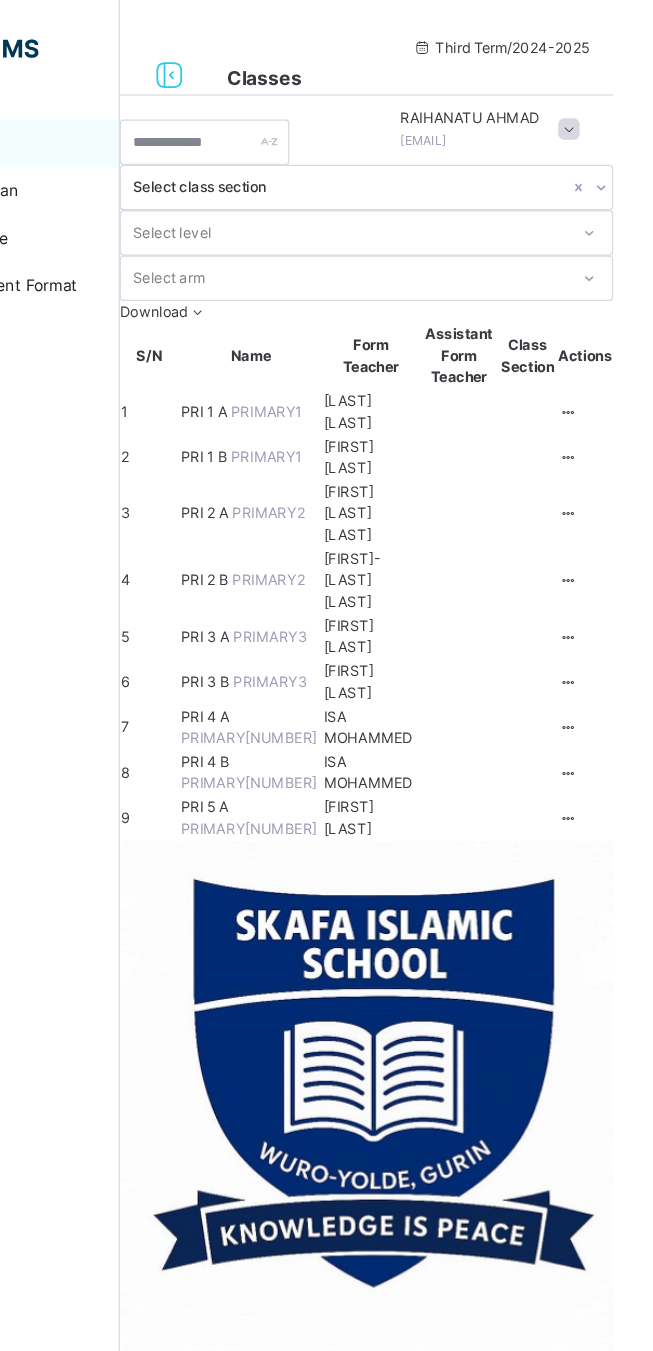 click on "PRI 1   B" at bounding box center [312, 382] 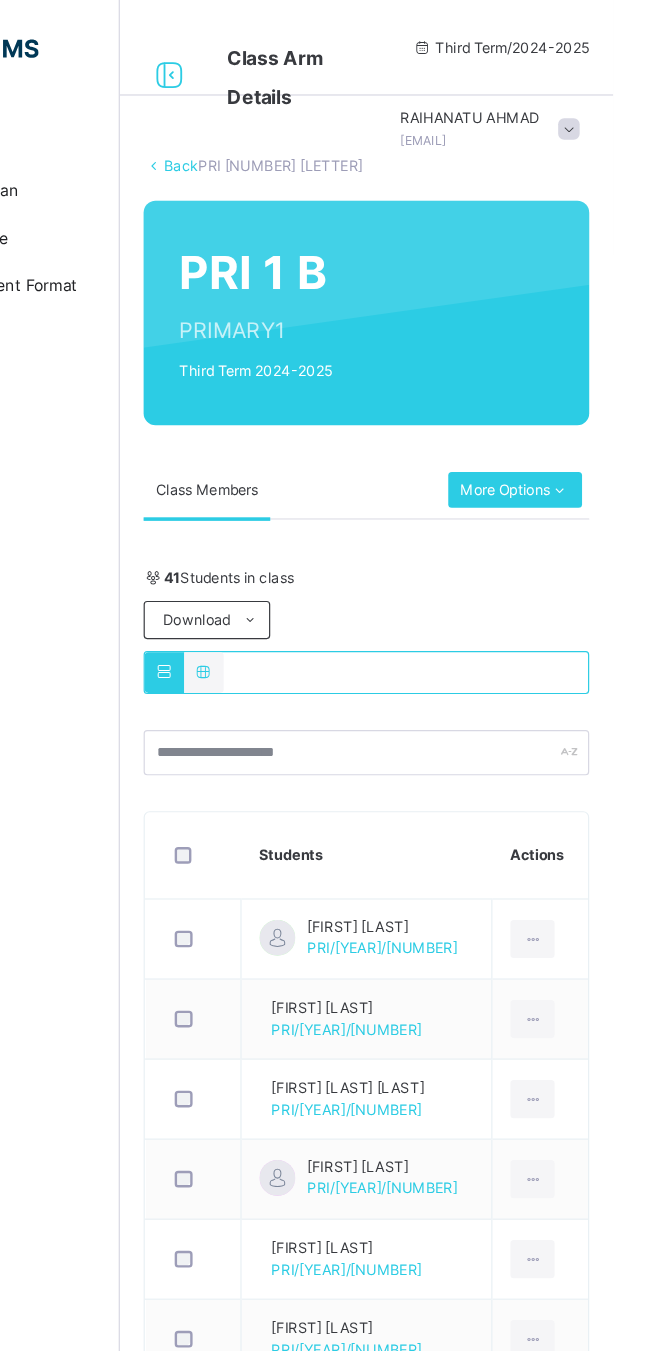 click on "More Options" at bounding box center [571, 410] 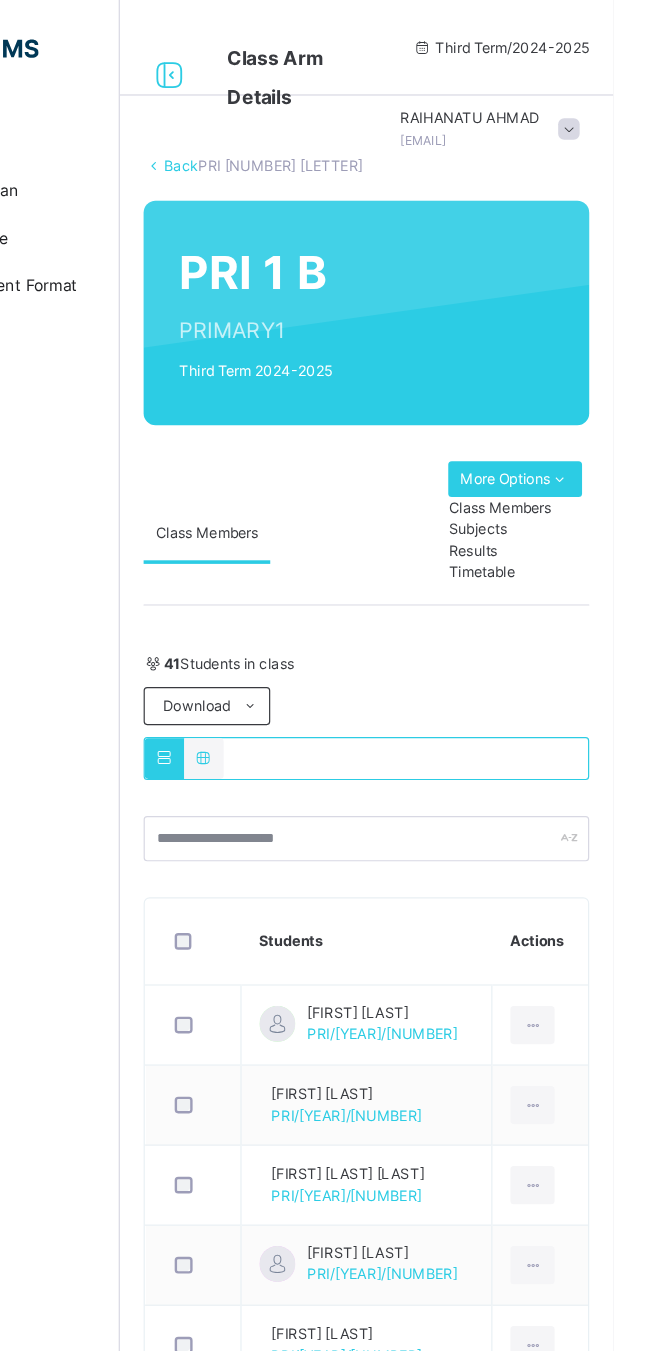 click on "Subjects" at bounding box center (571, 443) 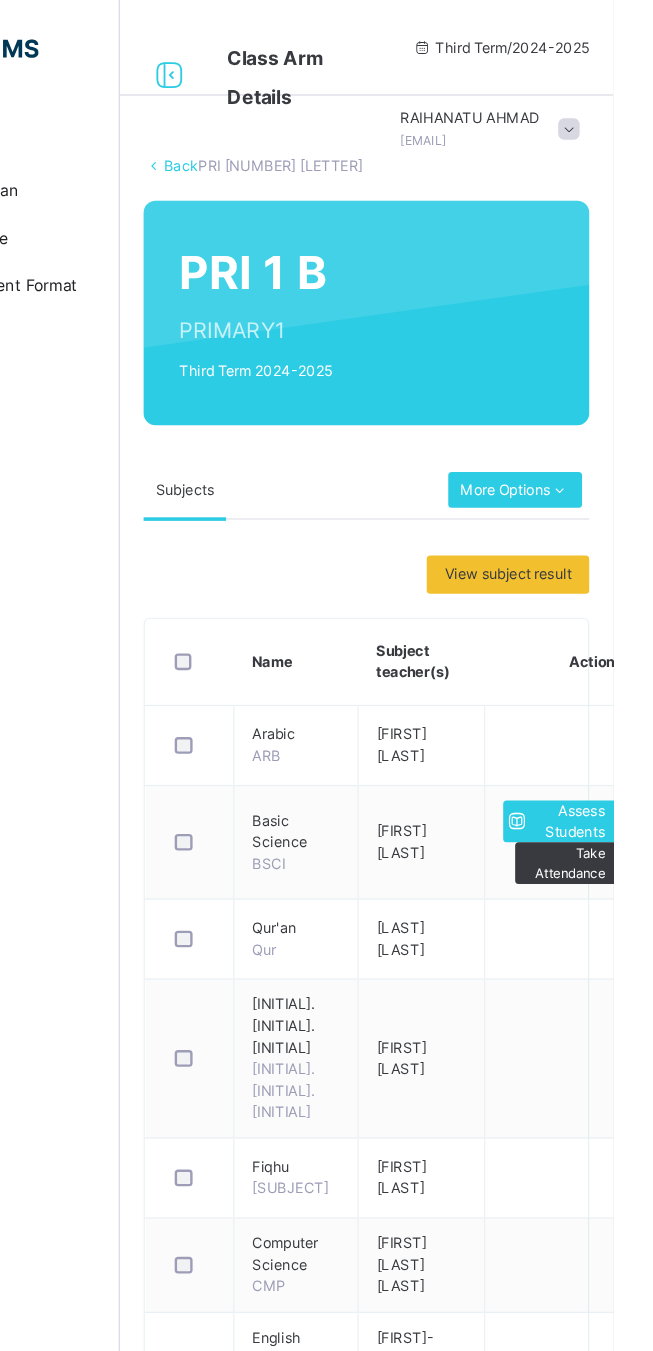 click on "Assess Students" at bounding box center [615, 688] 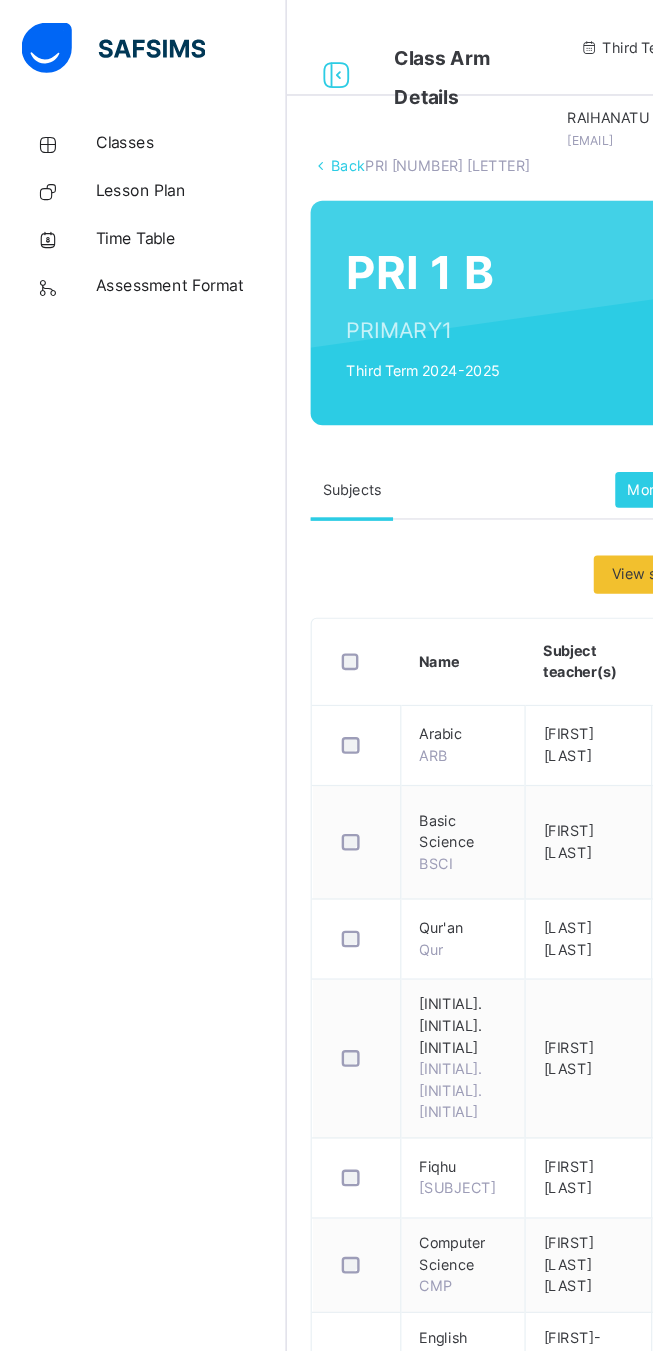 click at bounding box center [512, 2256] 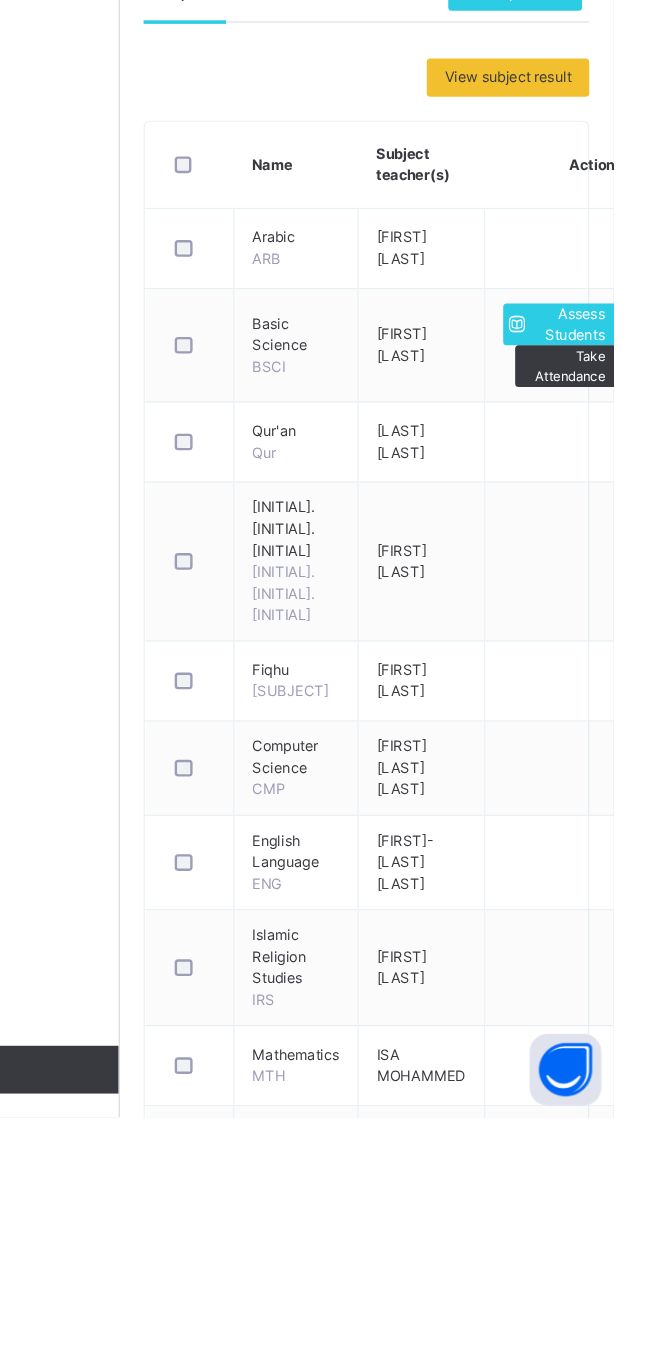 type on "*" 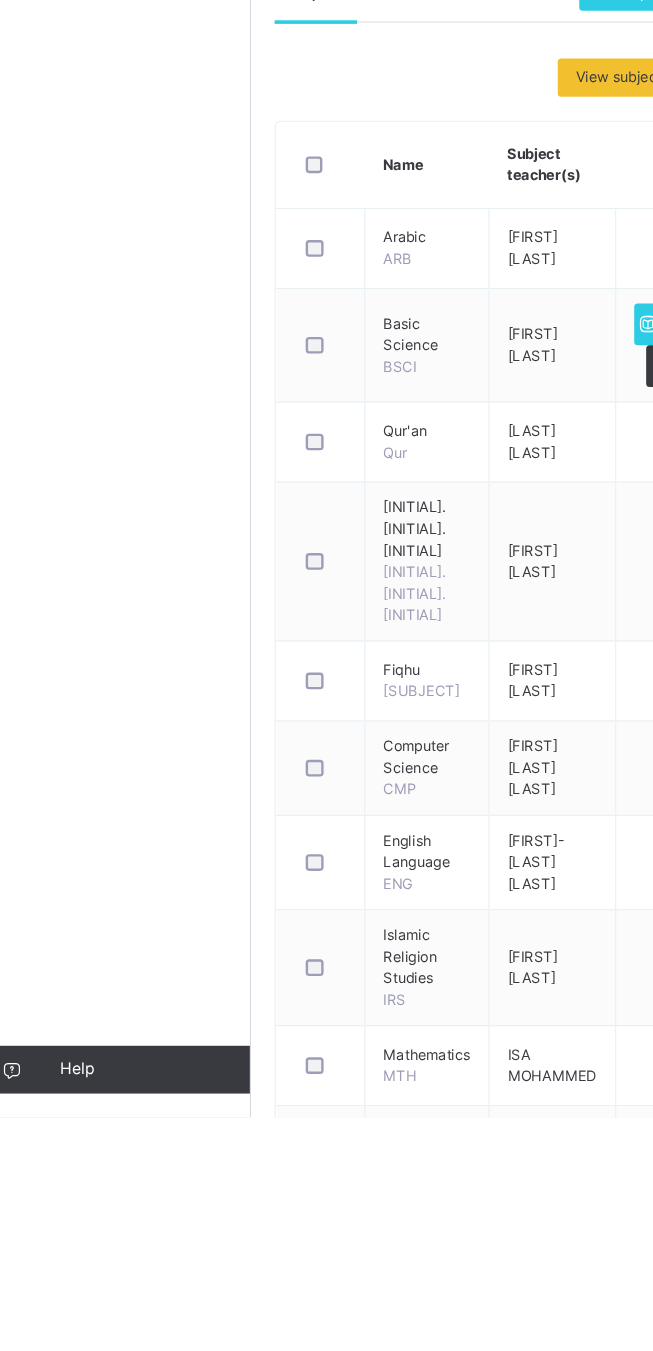 type on "**" 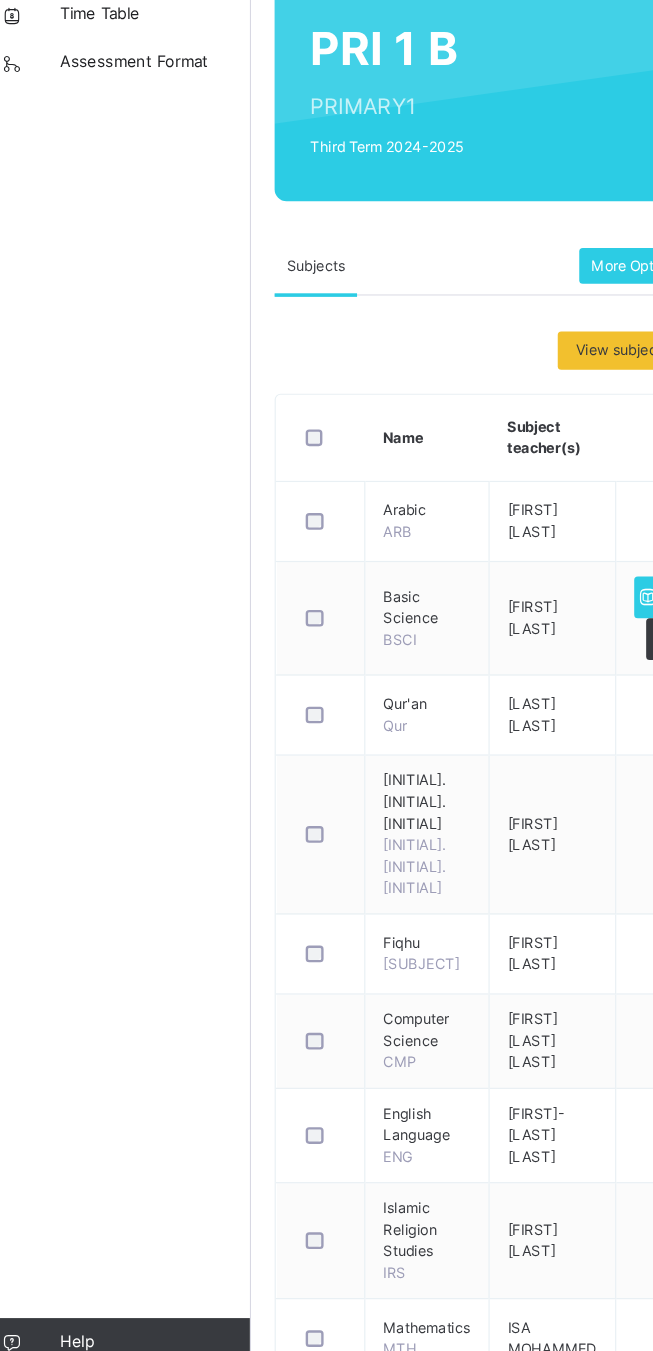 scroll, scrollTop: 34, scrollLeft: 0, axis: vertical 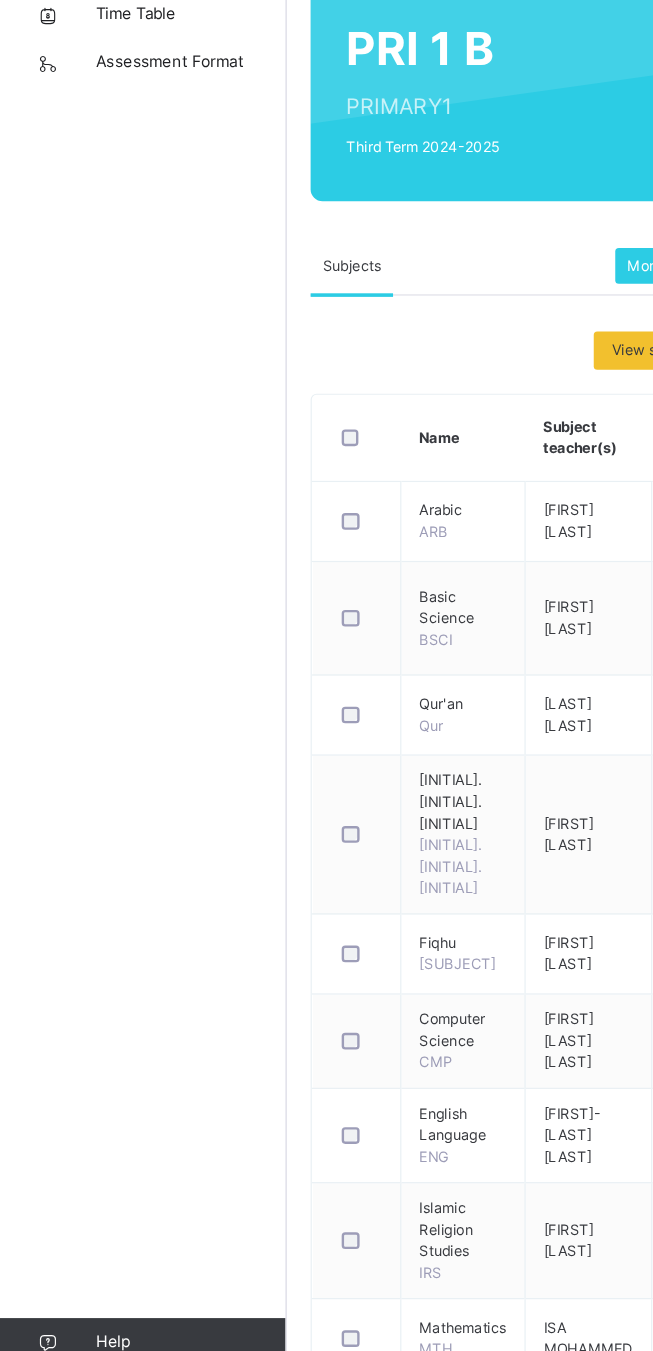 type on "**" 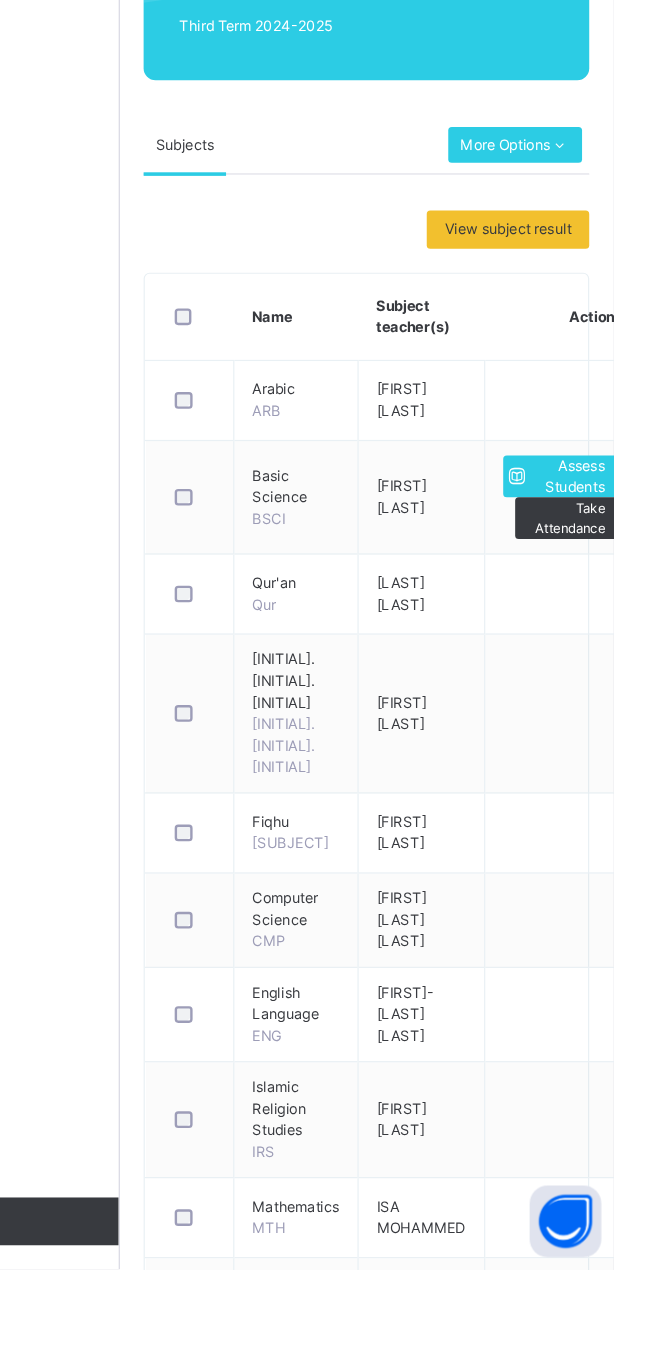 scroll, scrollTop: 1850, scrollLeft: 0, axis: vertical 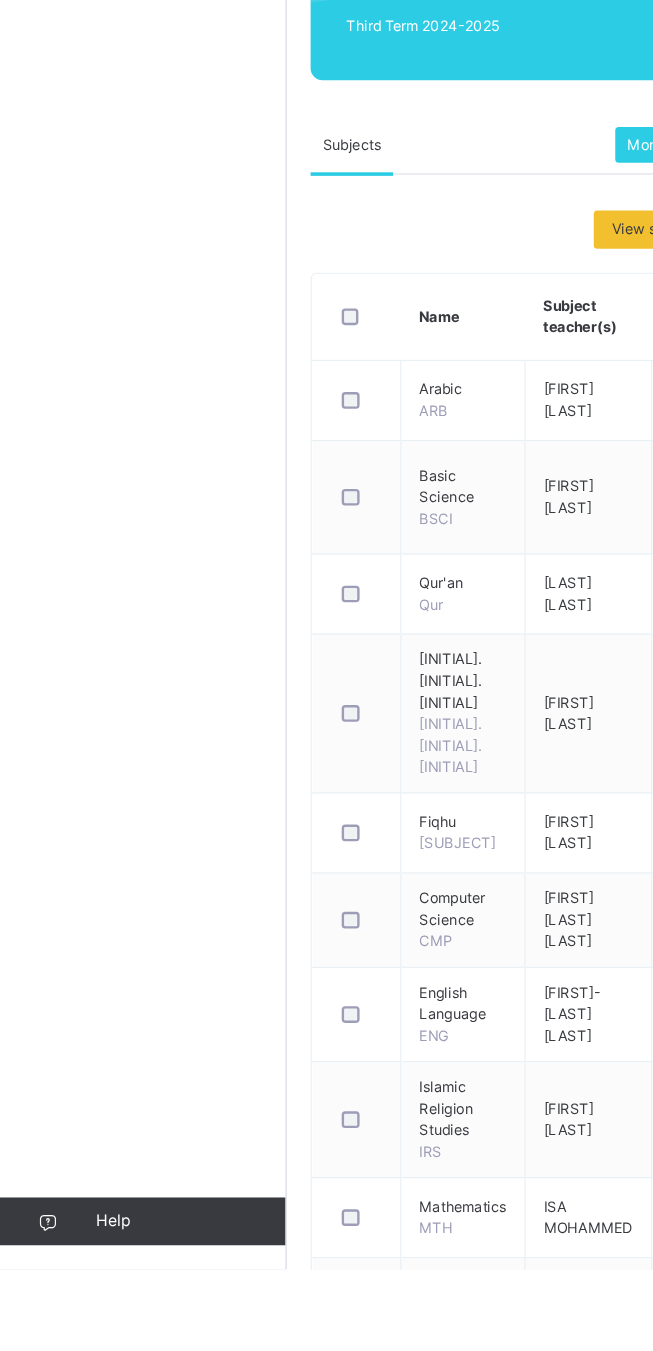 click at bounding box center [512, 2617] 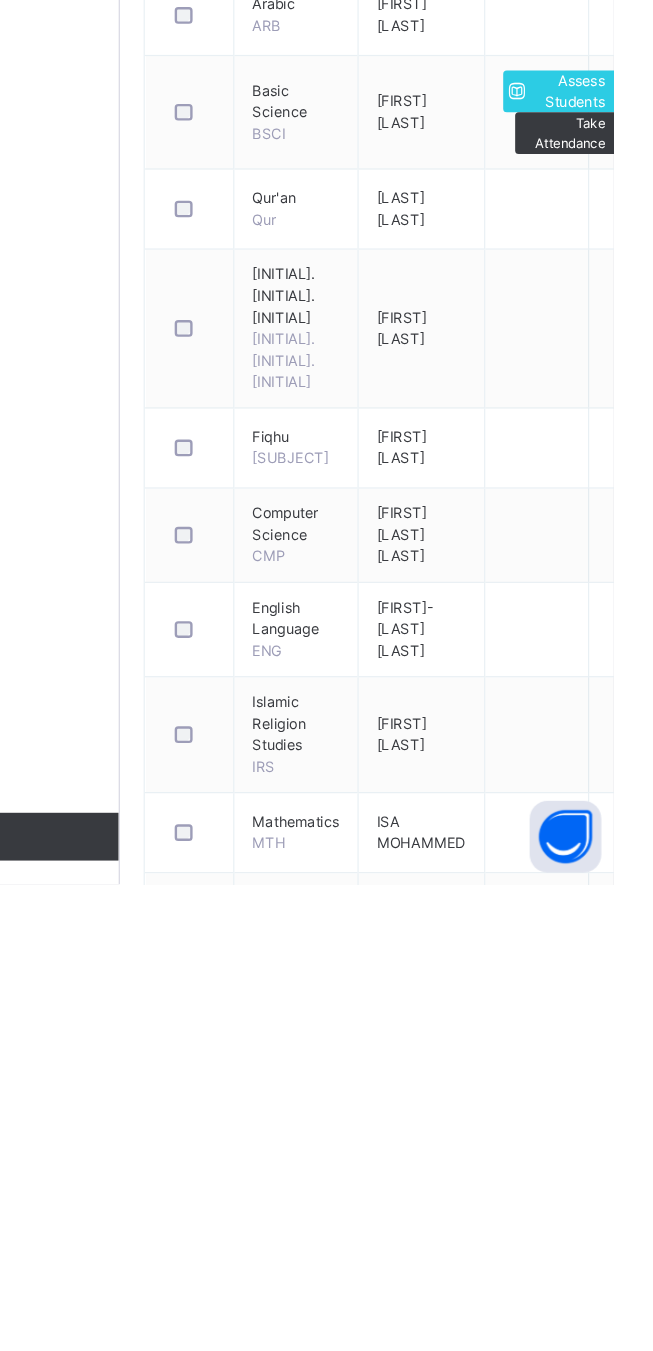 click at bounding box center [760, 2617] 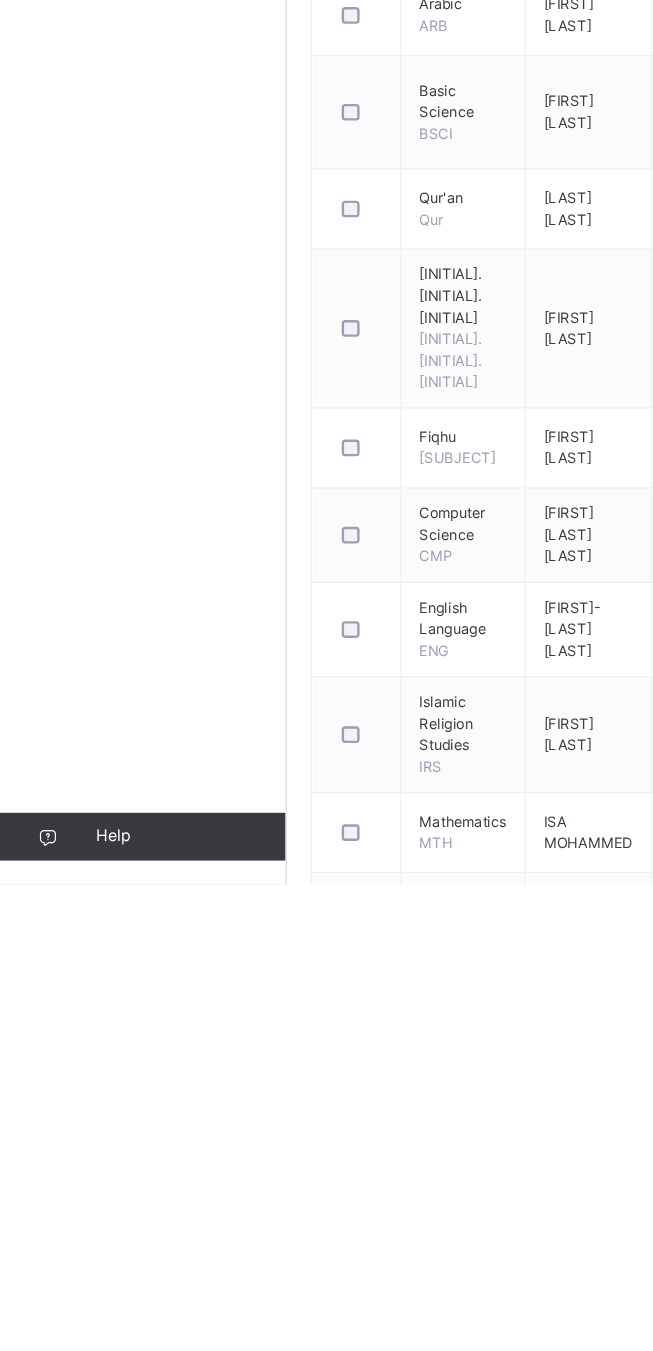 click at bounding box center [512, 2684] 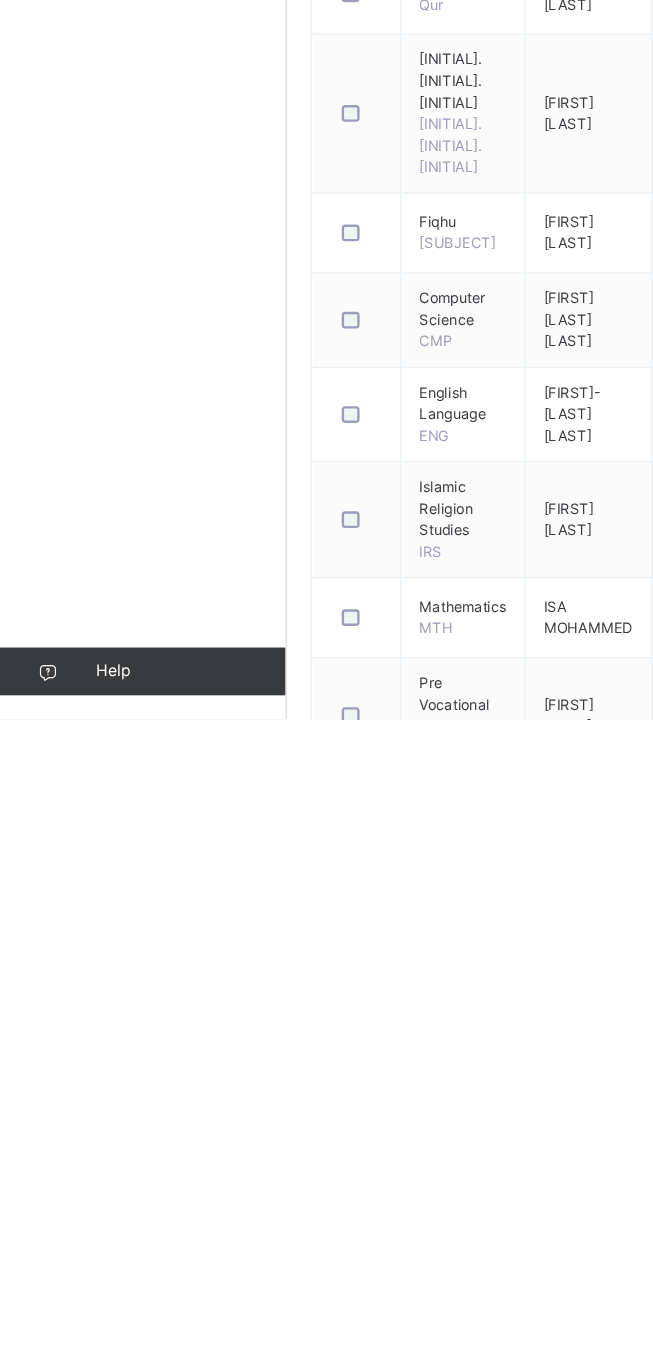 scroll, scrollTop: 45, scrollLeft: 0, axis: vertical 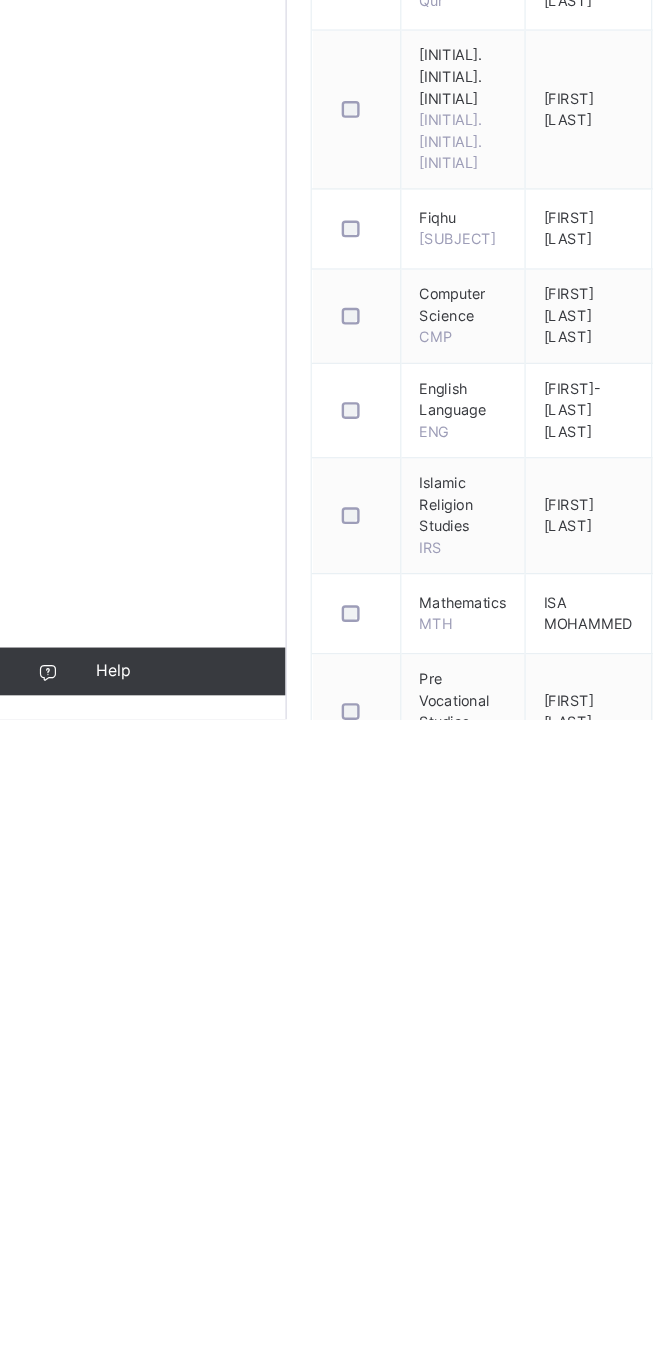 click at bounding box center [296, 2785] 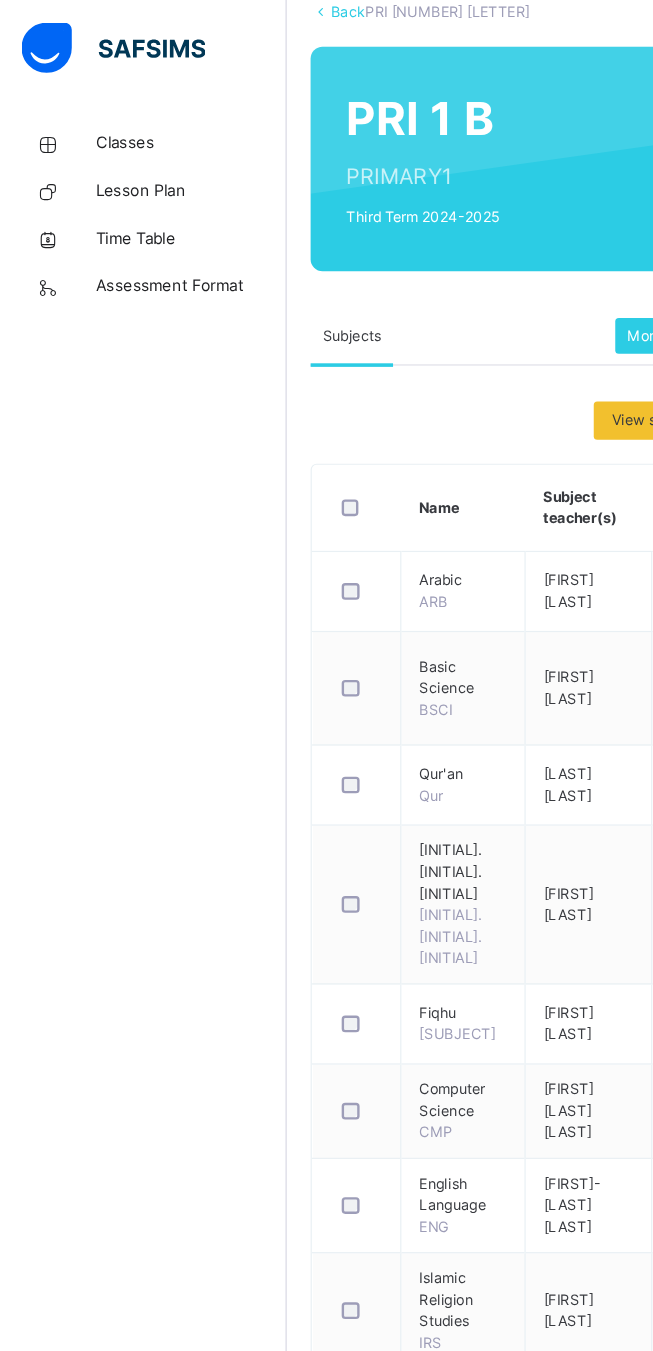 scroll, scrollTop: 0, scrollLeft: 0, axis: both 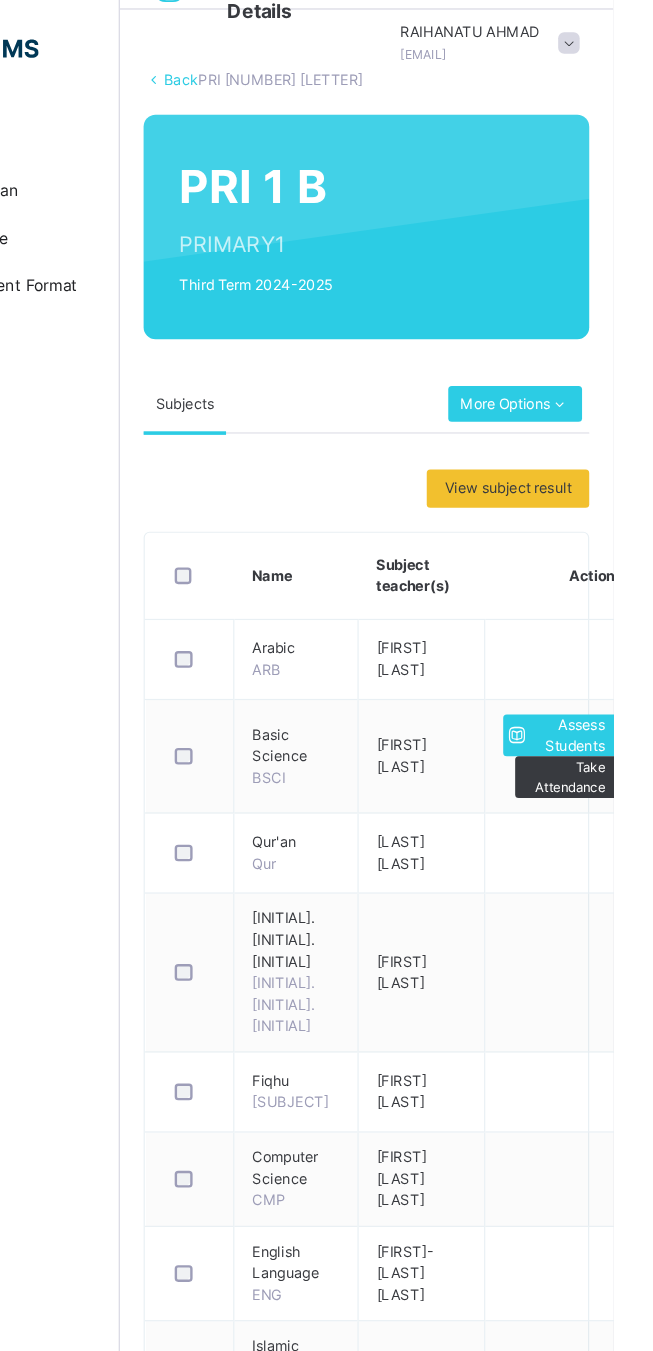 click on "Save Entries" at bounding box center (822, 2026) 